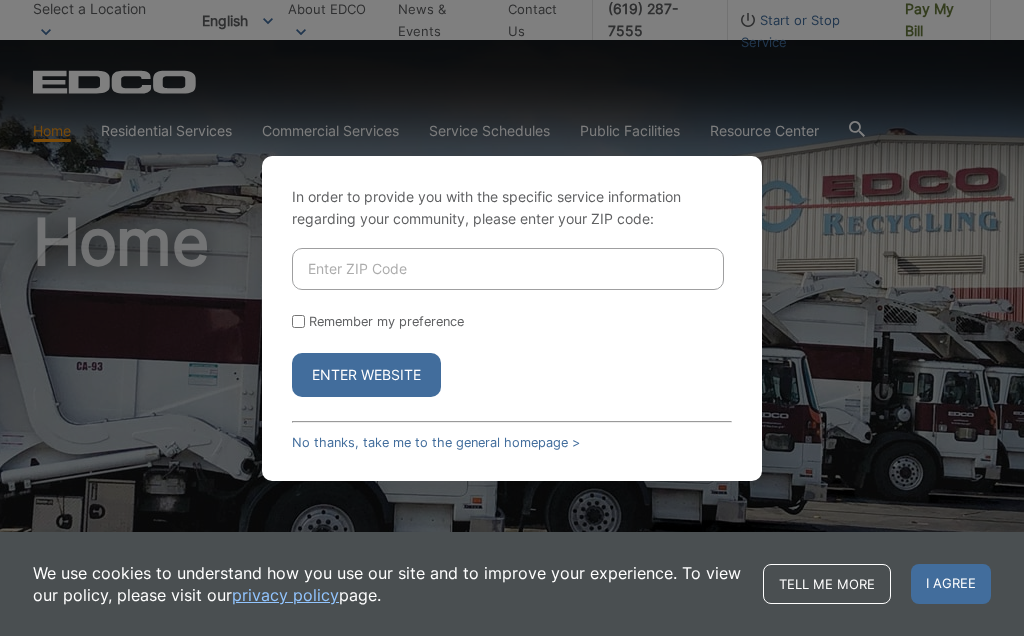 scroll, scrollTop: 0, scrollLeft: 0, axis: both 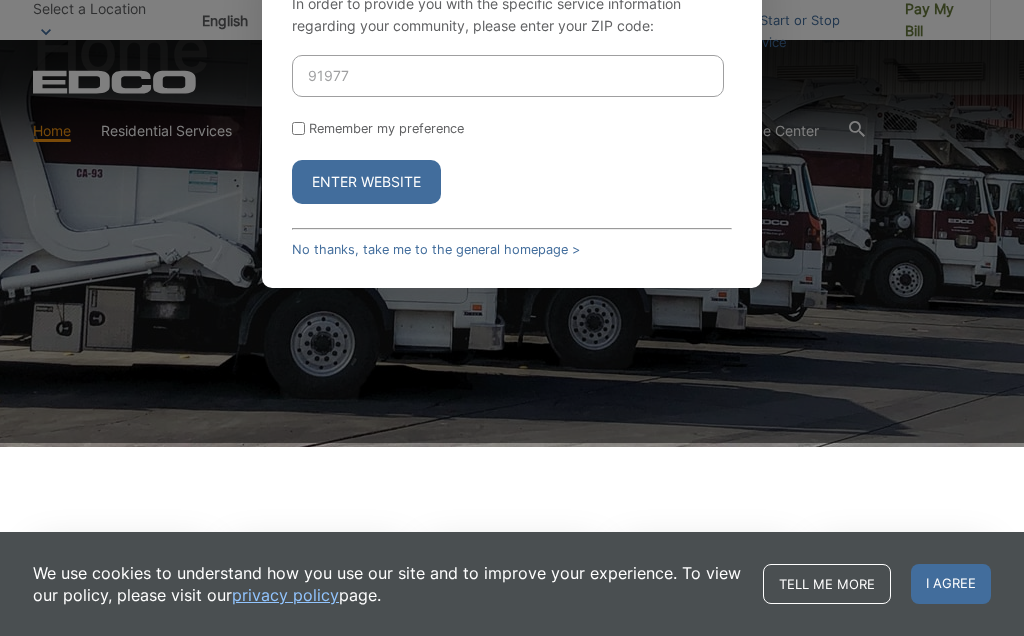 type on "91977" 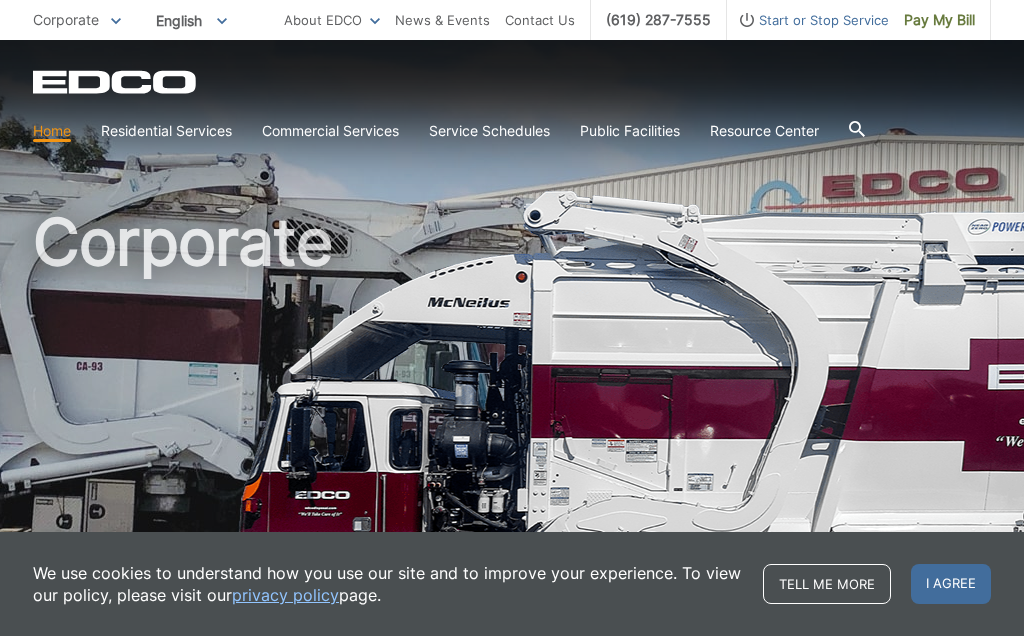 scroll, scrollTop: 0, scrollLeft: 0, axis: both 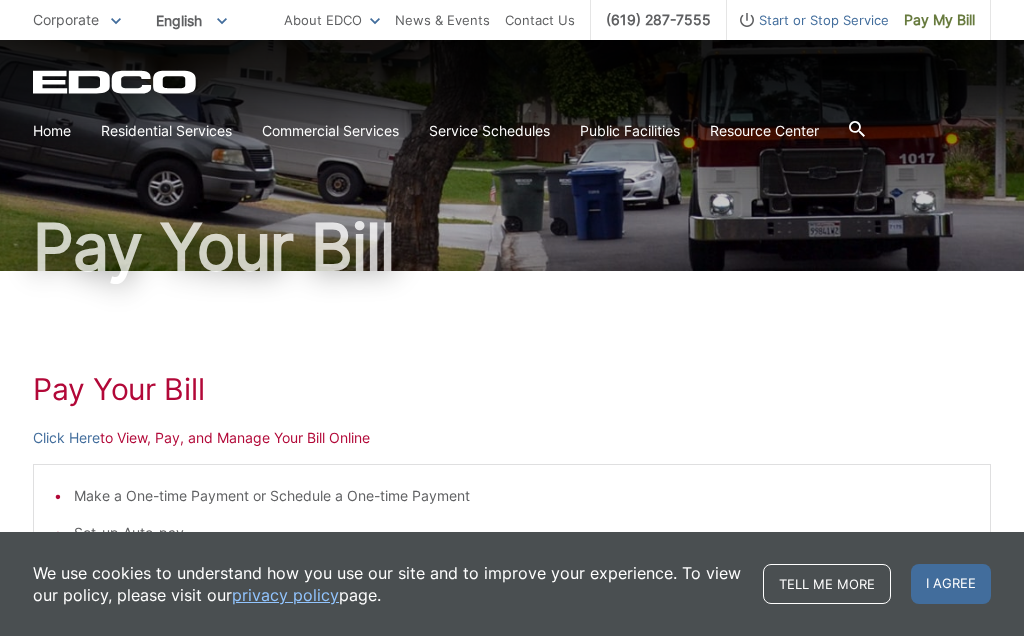 click on "Click Here  to View, Pay, and Manage Your Bill Online" at bounding box center [512, 438] 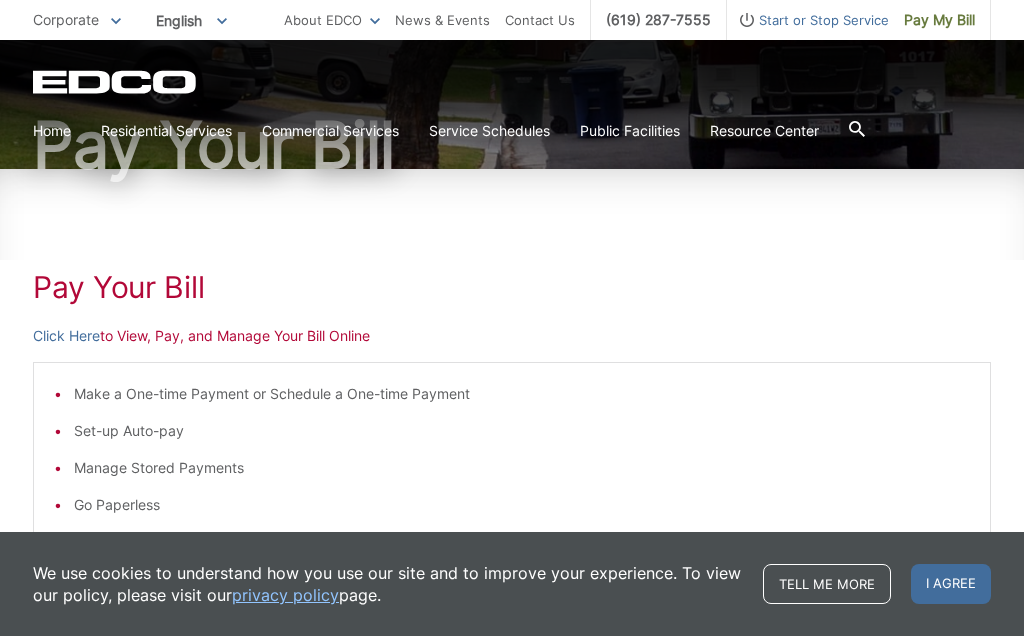 scroll, scrollTop: 161, scrollLeft: 0, axis: vertical 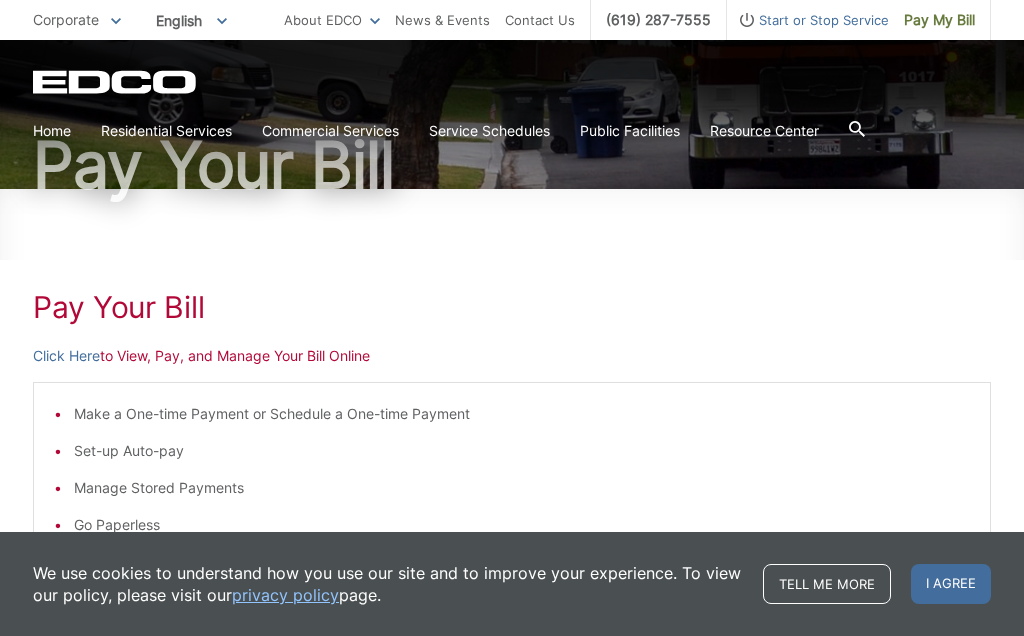 click on "Click Here  to View, Pay, and Manage Your Bill Online" at bounding box center (512, 356) 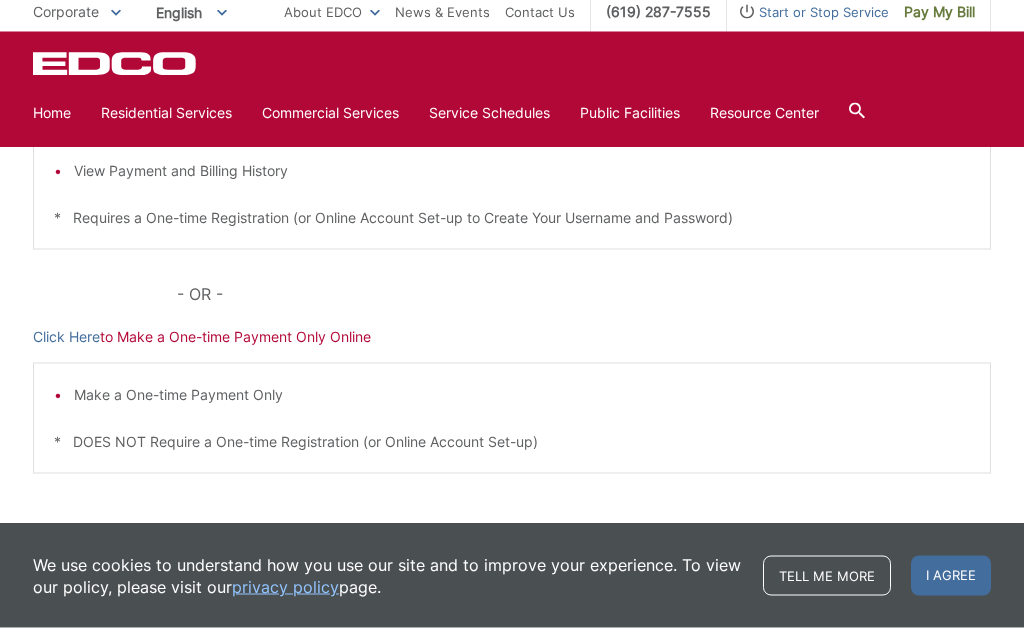 scroll, scrollTop: 544, scrollLeft: 0, axis: vertical 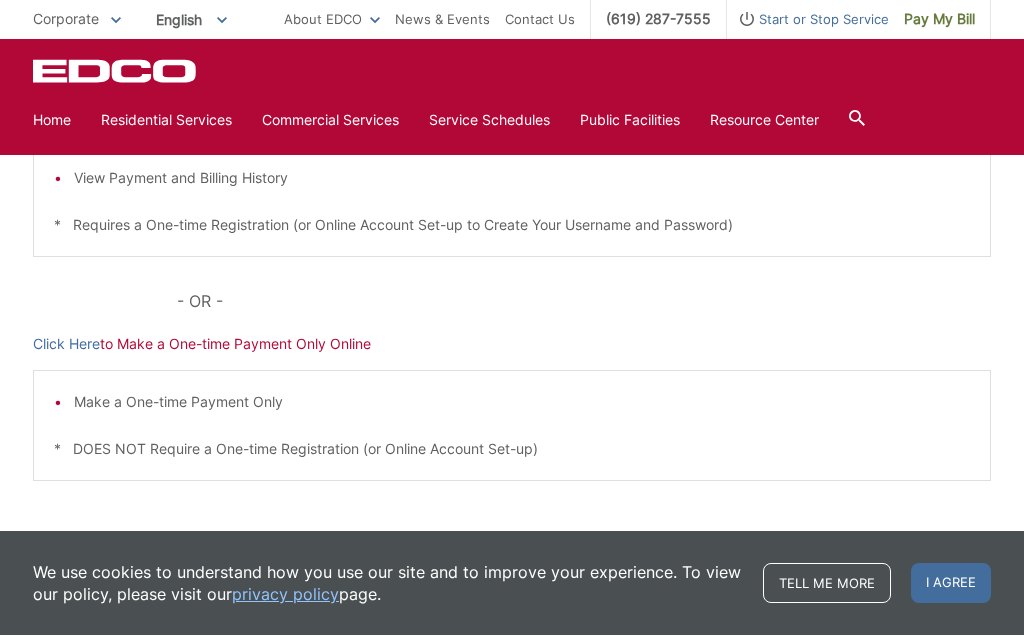 click on "Click Here  to Make a One-time Payment Only Online" at bounding box center (512, 345) 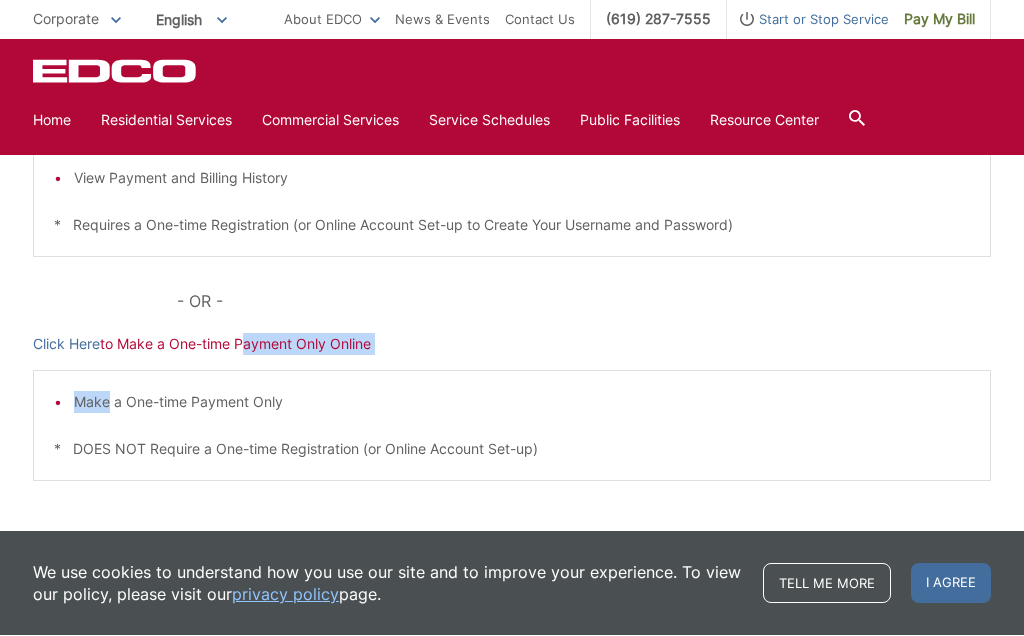 click on "Make a One-time Payment Only
*   DOES NOT Require a One-time Registration (or Online Account Set-up)" at bounding box center (512, 426) 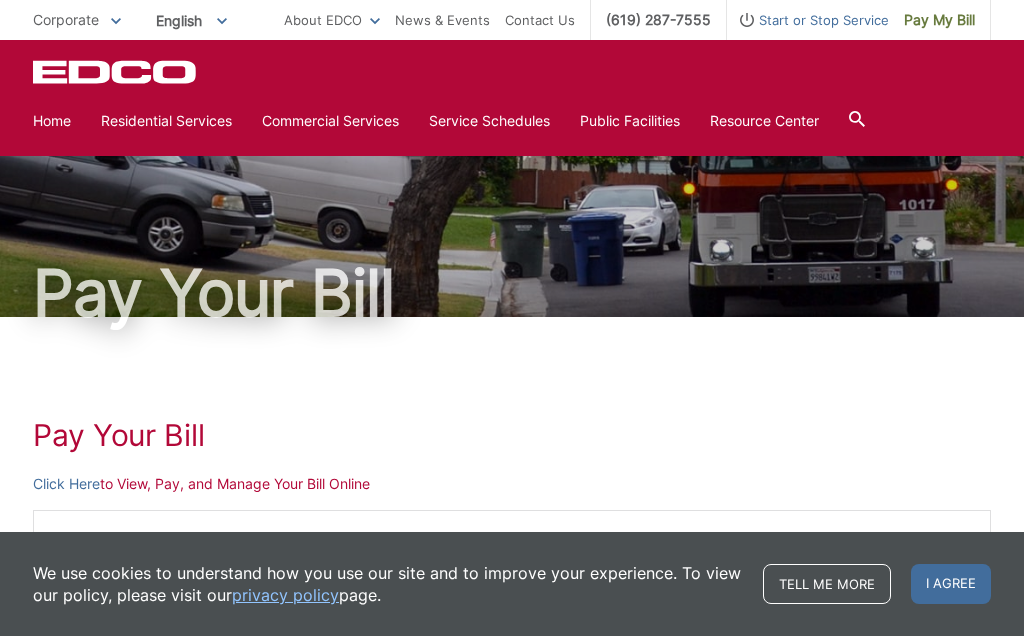scroll, scrollTop: 0, scrollLeft: 0, axis: both 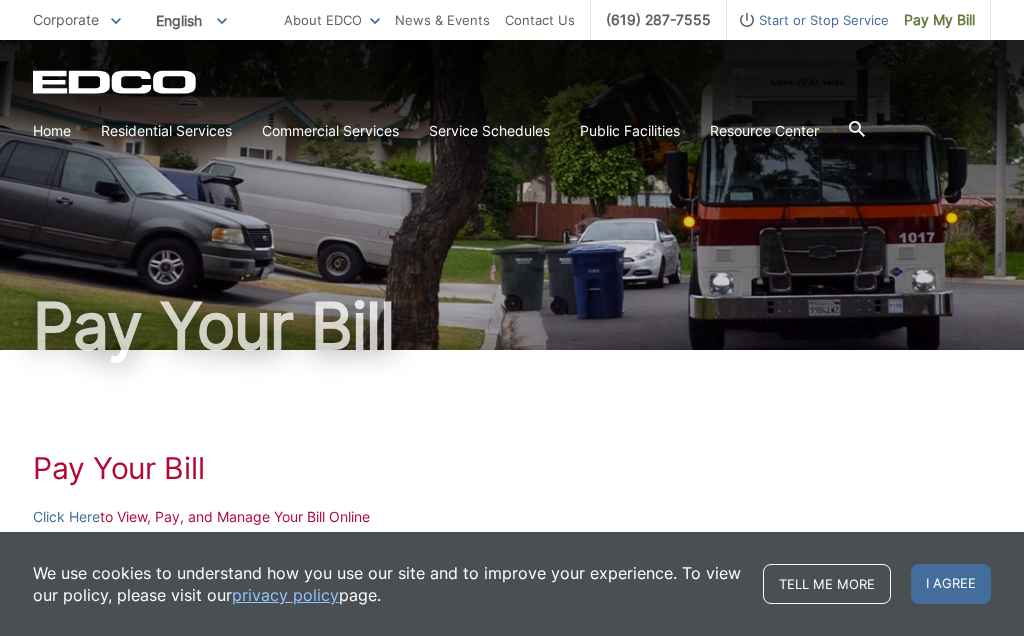 click 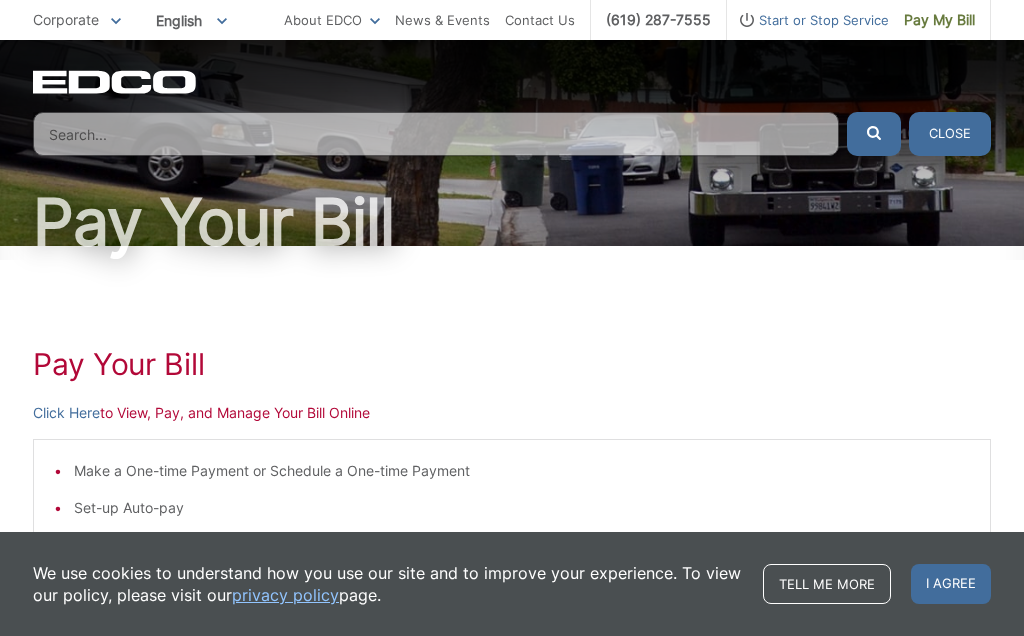 scroll, scrollTop: 112, scrollLeft: 0, axis: vertical 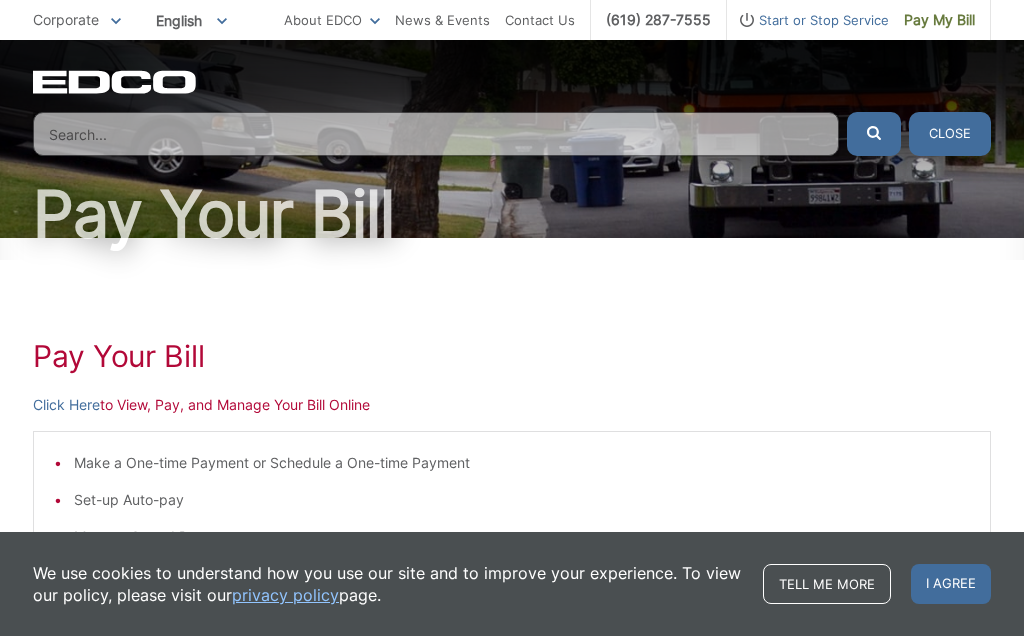 click at bounding box center (436, 134) 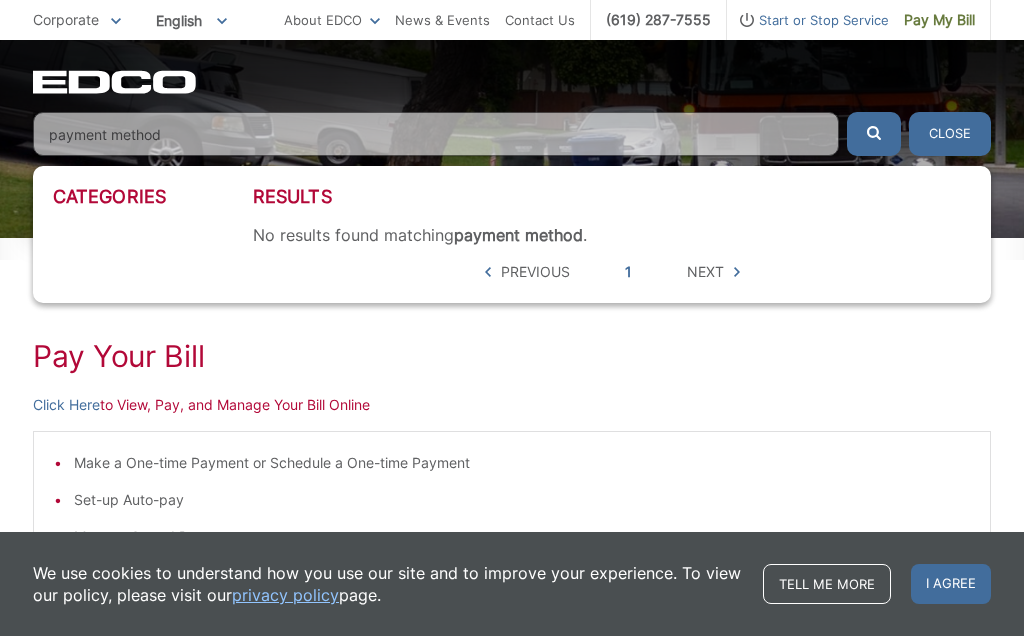 type on "payment method" 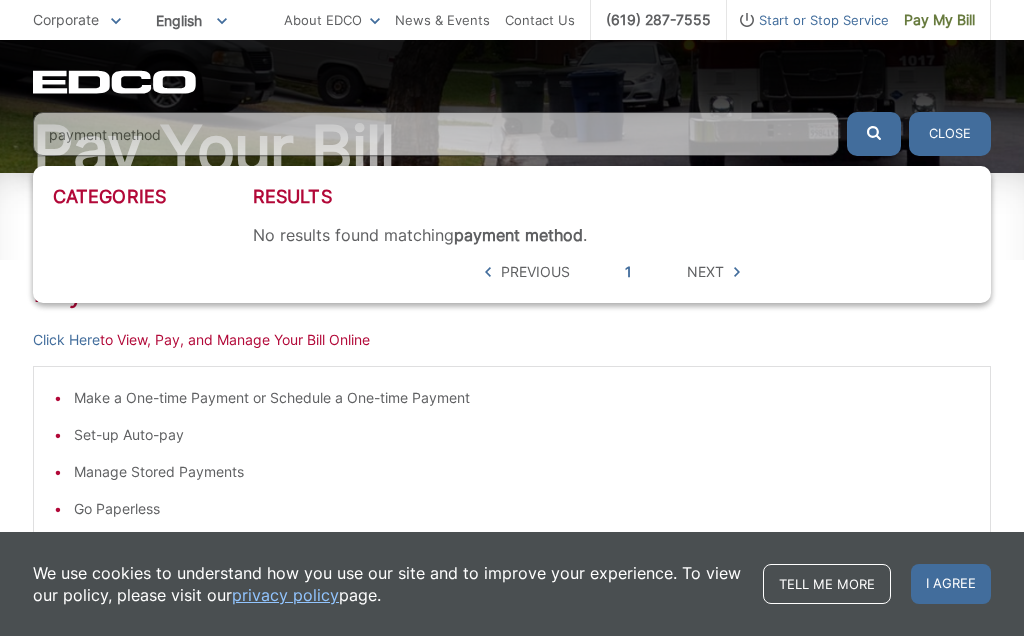 scroll, scrollTop: 0, scrollLeft: 0, axis: both 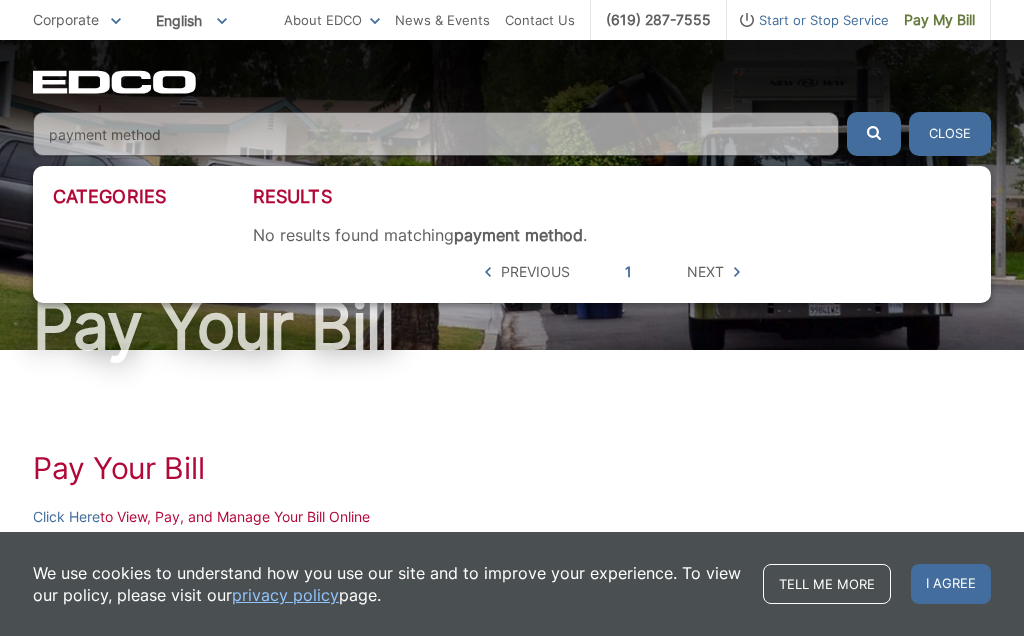 click on "Next" at bounding box center (705, 272) 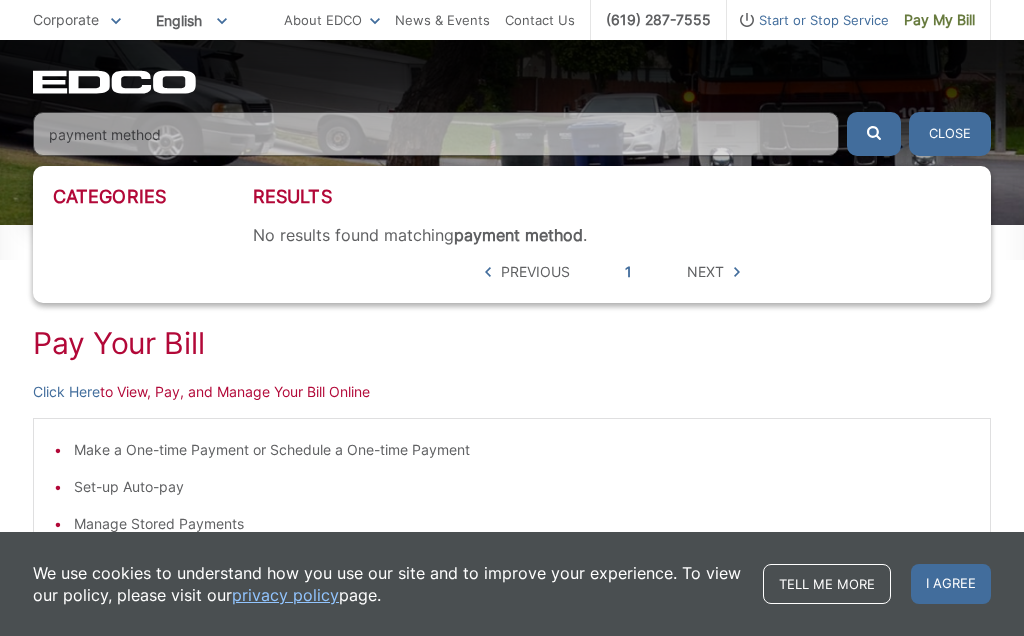 scroll, scrollTop: 92, scrollLeft: 0, axis: vertical 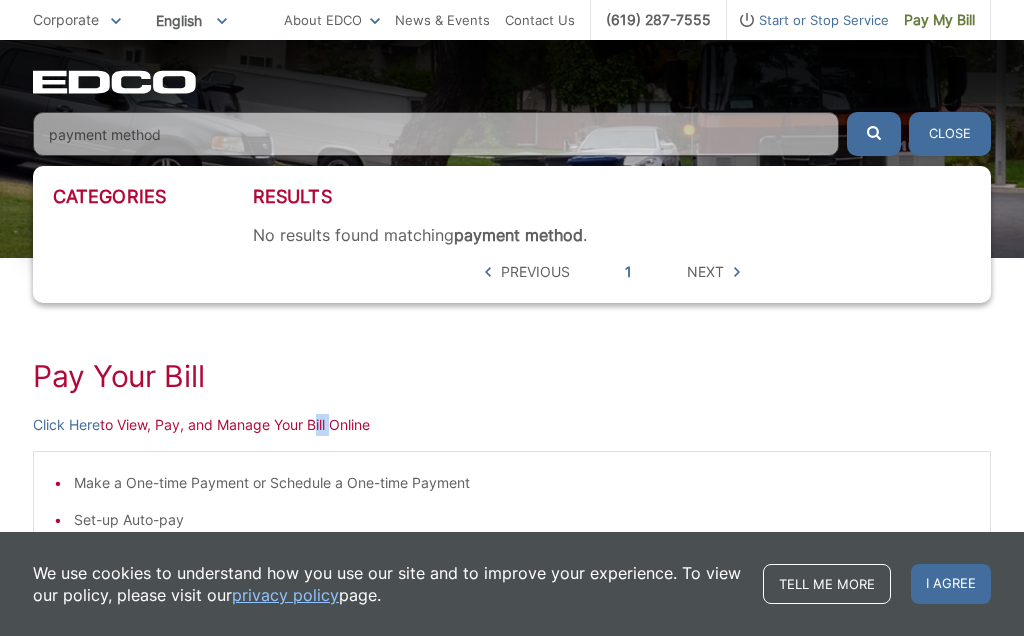 click on "Pay Your Bill
Click Here  to View, Pay, and Manage Your Bill Online
Make a One-time Payment or Schedule a One-time Payment
Set-up Auto-pay
Manage Stored Payments
Go Paperless
View Payment and Billing History
*   Requires a One-time Registration (or Online Account Set-up to Create Your Username and Password)
- OR -
Click Here  to Make a One-time Payment Only Online
Make a One-time Payment Only
*   DOES NOT Require a One-time Registration (or Online Account Set-up)" at bounding box center (512, 661) 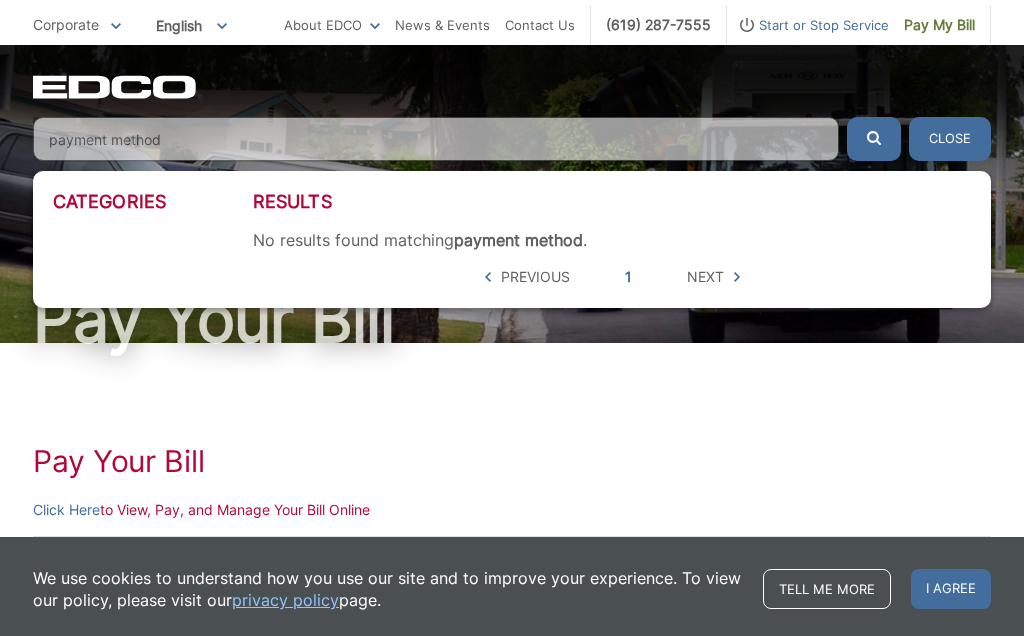 scroll, scrollTop: 0, scrollLeft: 0, axis: both 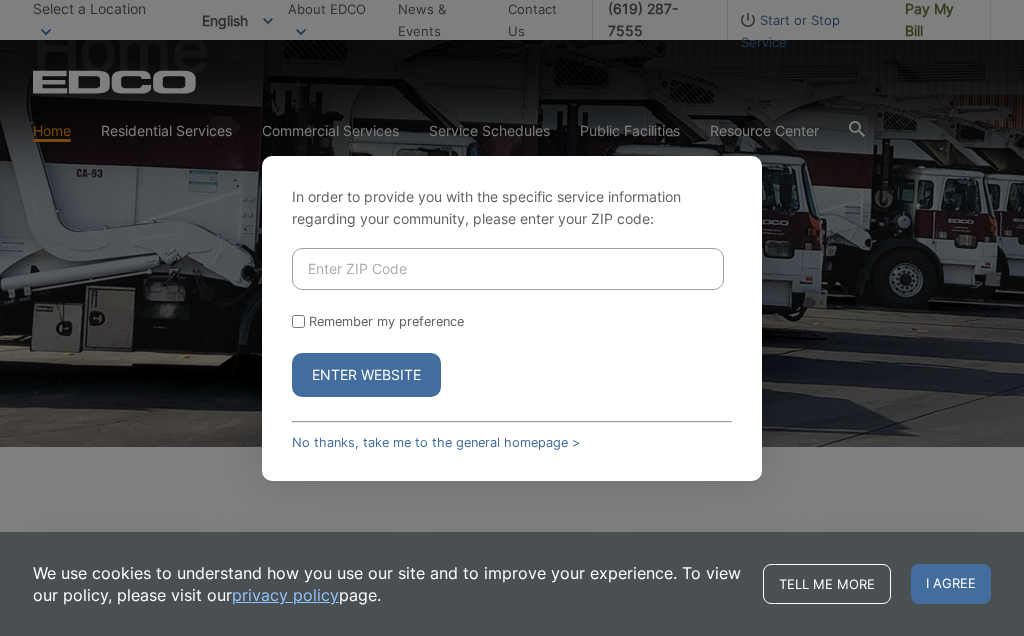 click at bounding box center [508, 269] 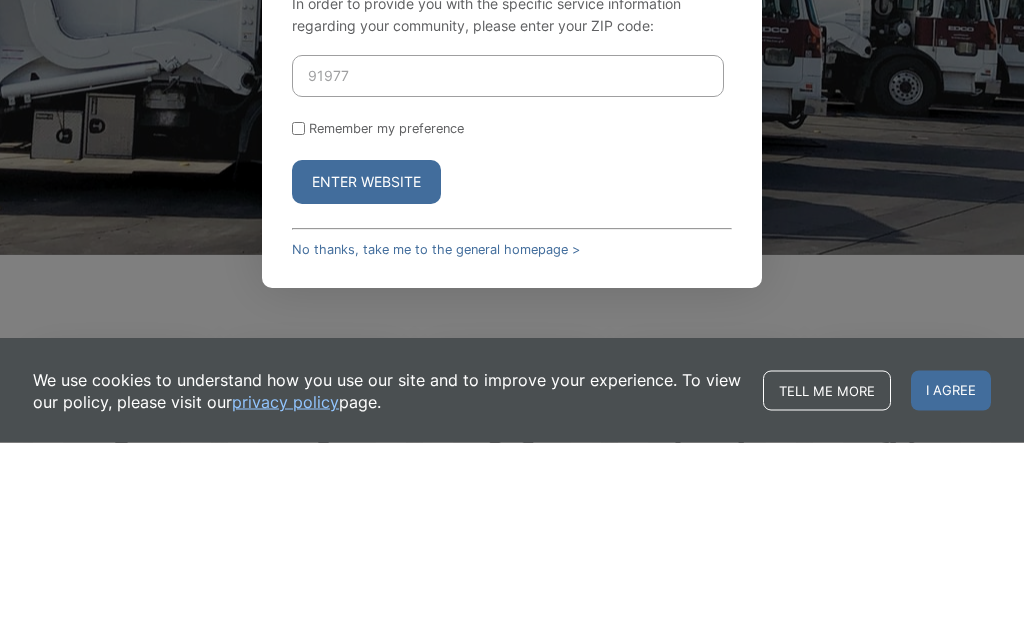 scroll, scrollTop: 386, scrollLeft: 0, axis: vertical 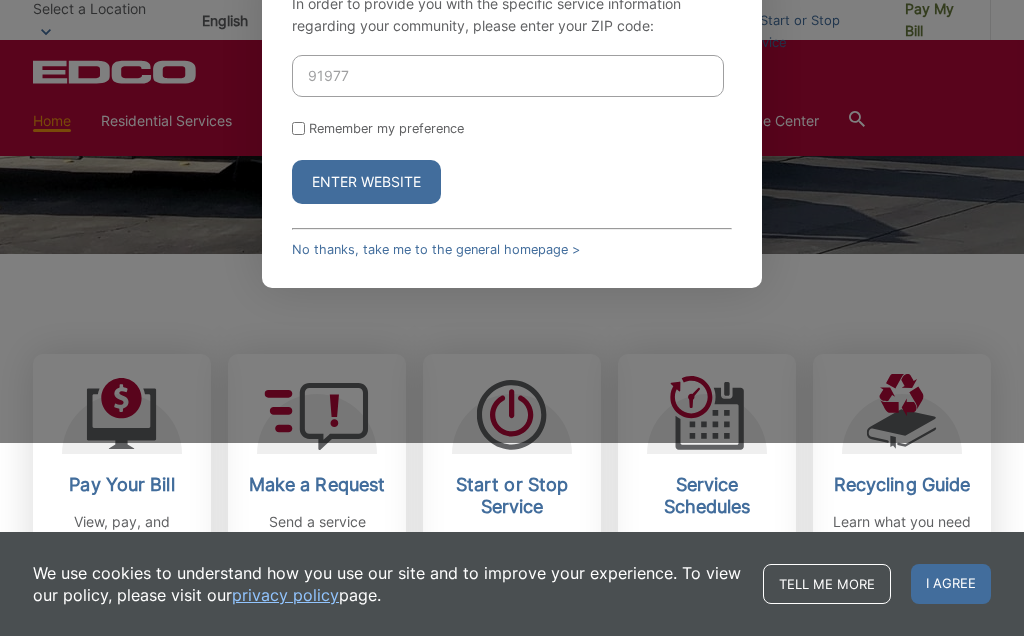 type on "91977" 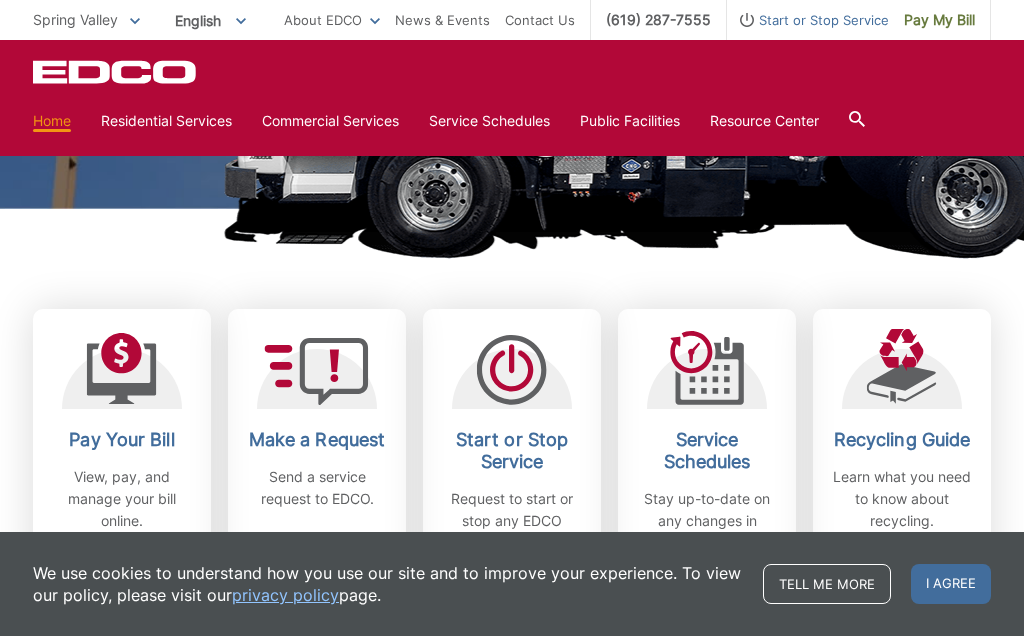 scroll, scrollTop: 436, scrollLeft: 0, axis: vertical 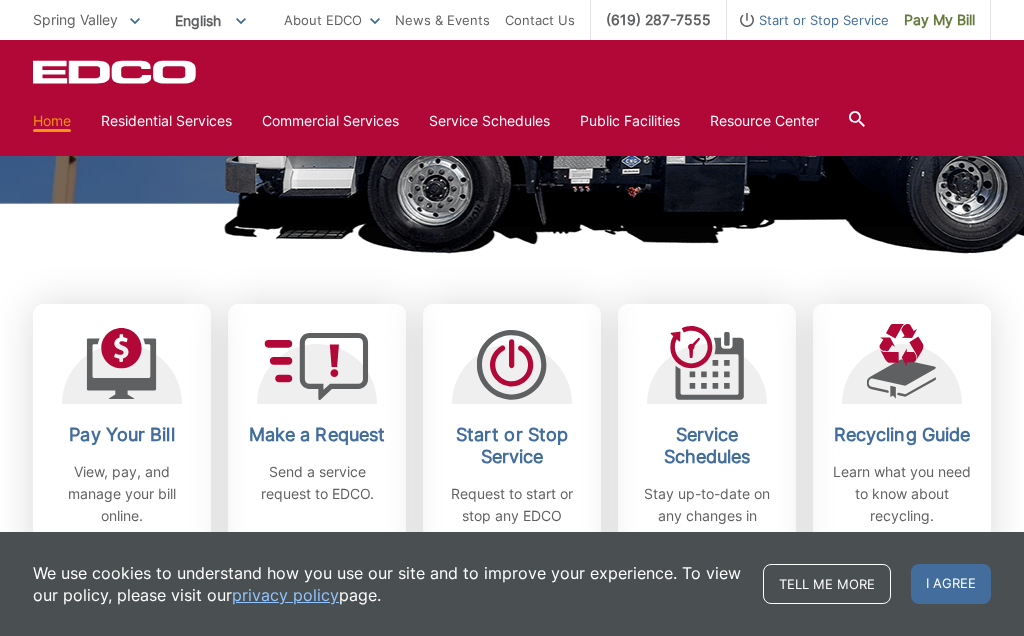 click 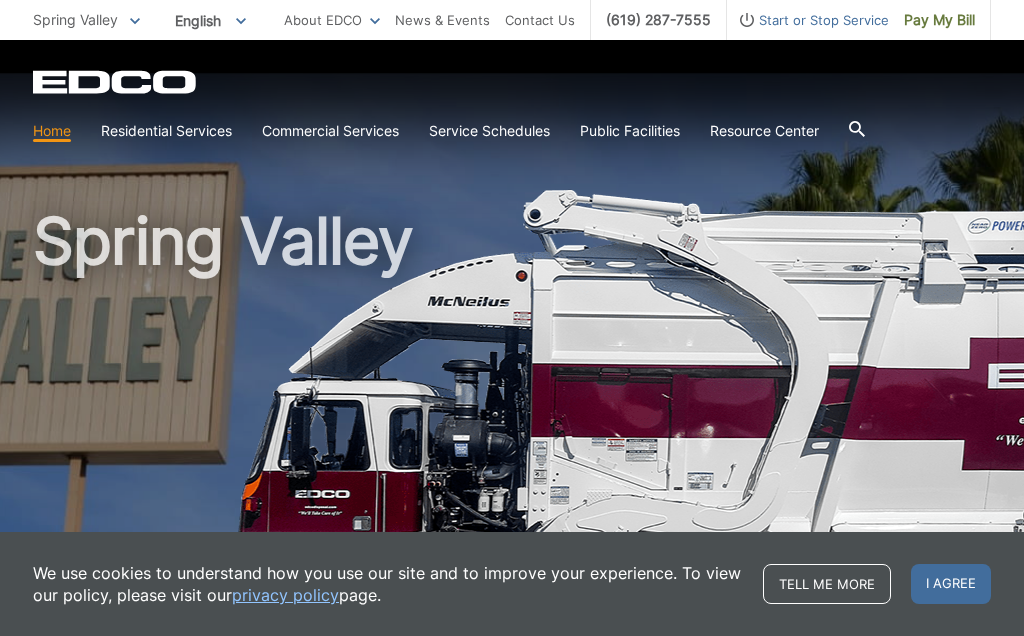 scroll, scrollTop: 0, scrollLeft: 0, axis: both 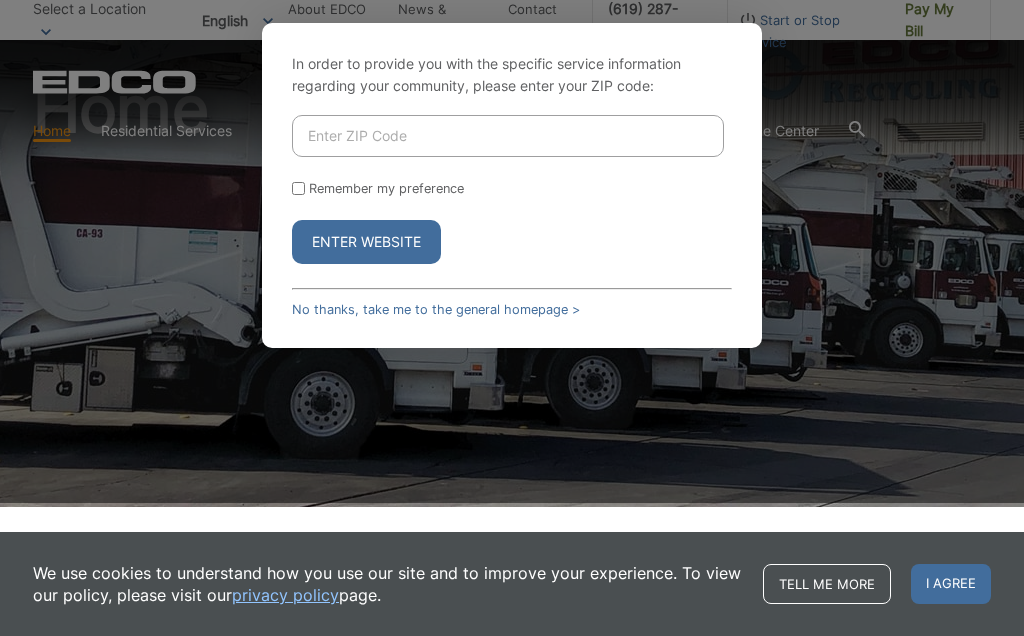 click at bounding box center (508, 136) 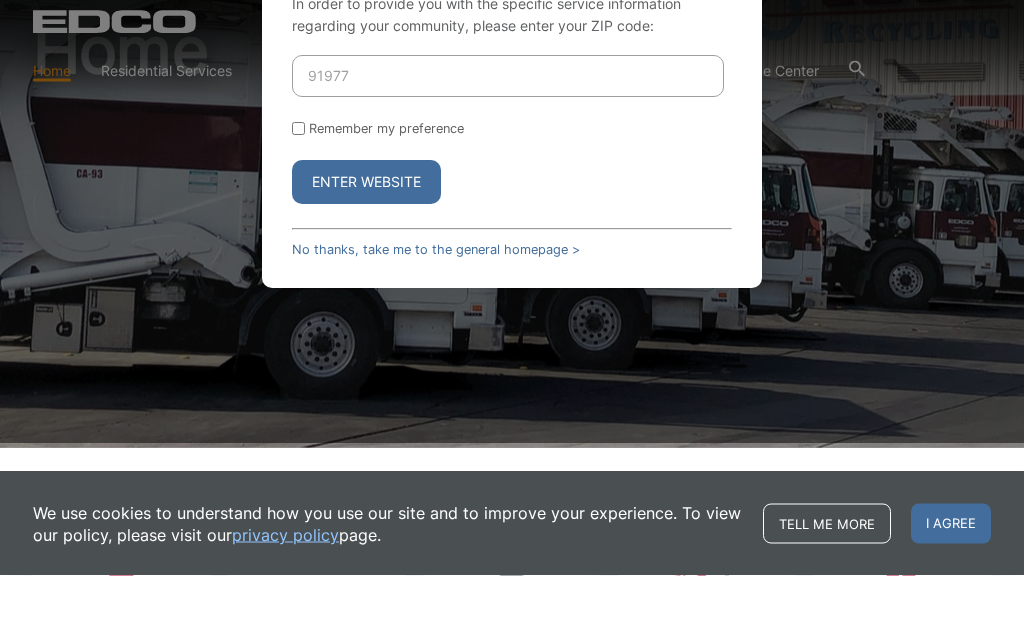 scroll, scrollTop: 193, scrollLeft: 0, axis: vertical 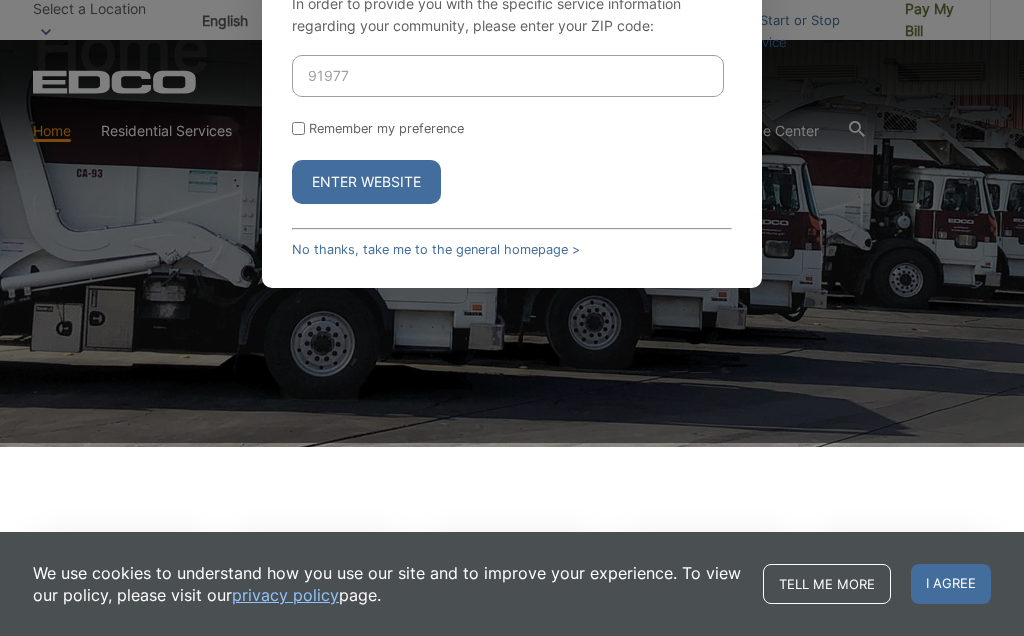 type on "91977" 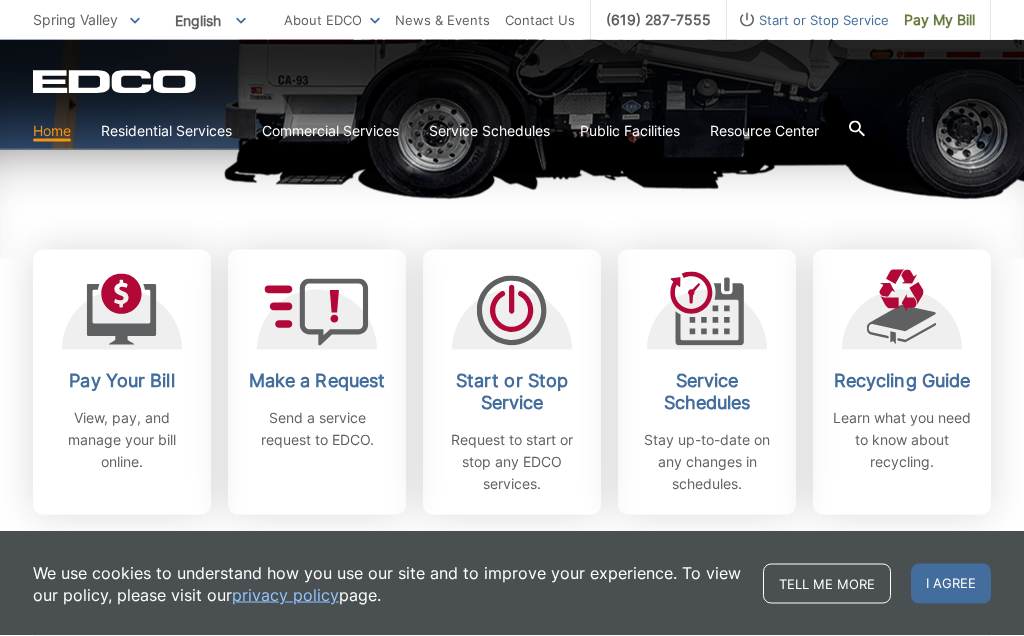 scroll, scrollTop: 493, scrollLeft: 0, axis: vertical 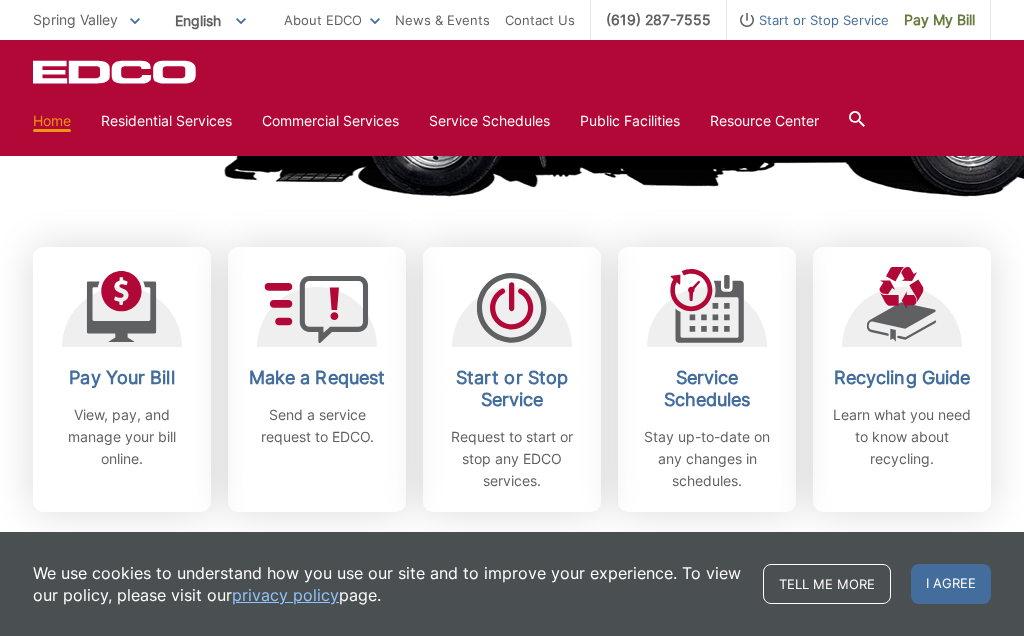click on "Pay Your Bill" at bounding box center (122, 378) 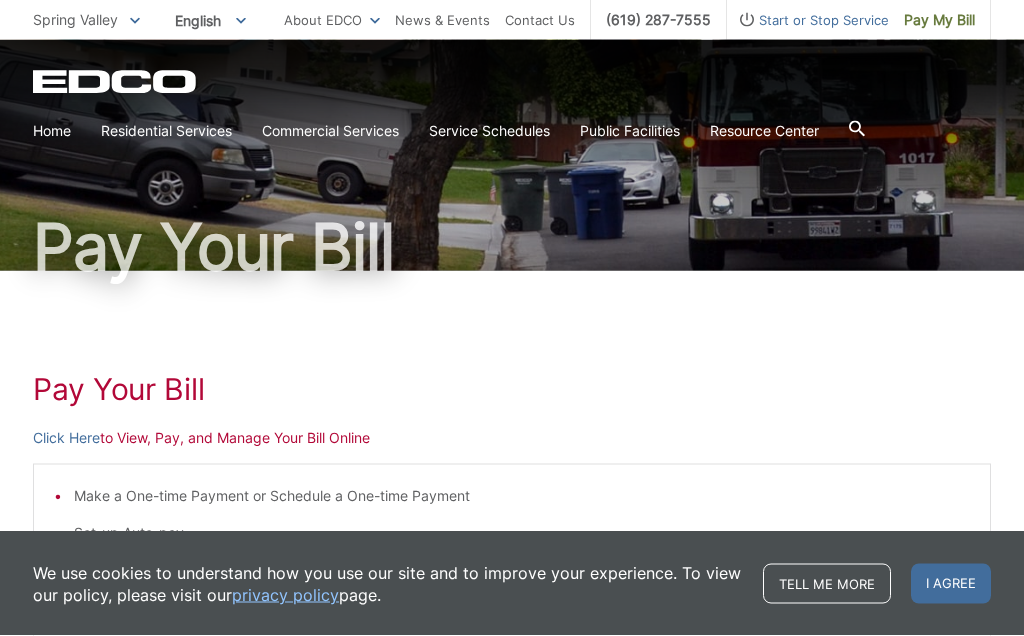 scroll, scrollTop: 83, scrollLeft: 0, axis: vertical 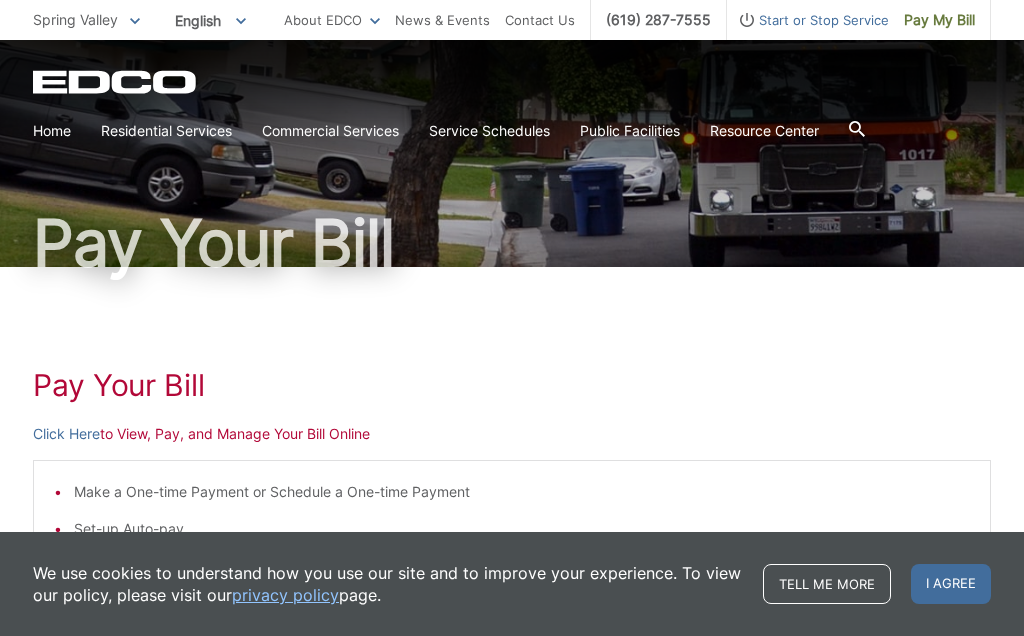 click on "Click Here  to View, Pay, and Manage Your Bill Online" at bounding box center (512, 434) 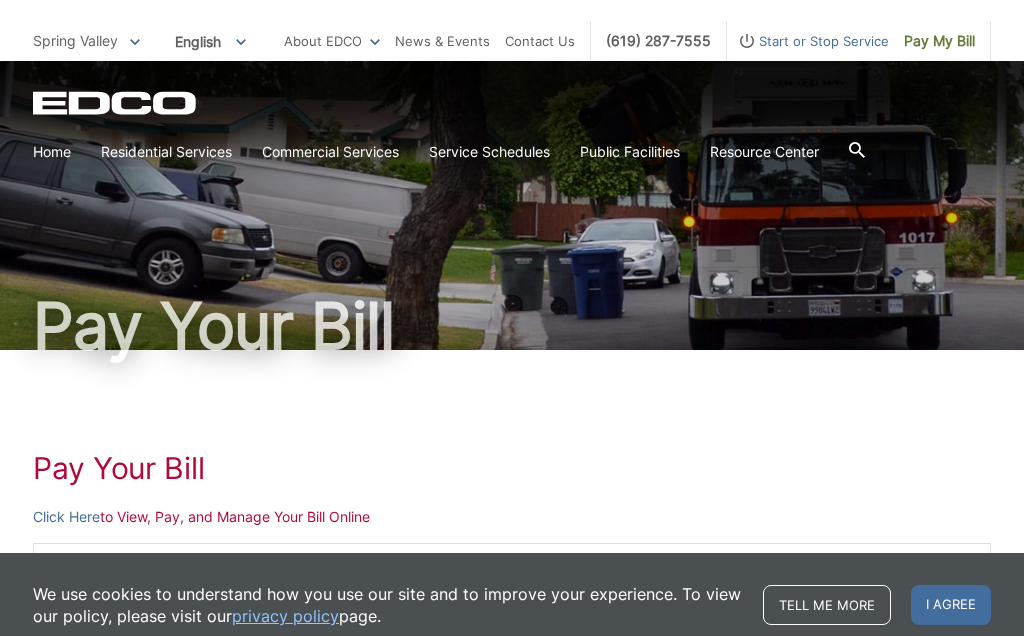 scroll, scrollTop: 0, scrollLeft: 0, axis: both 